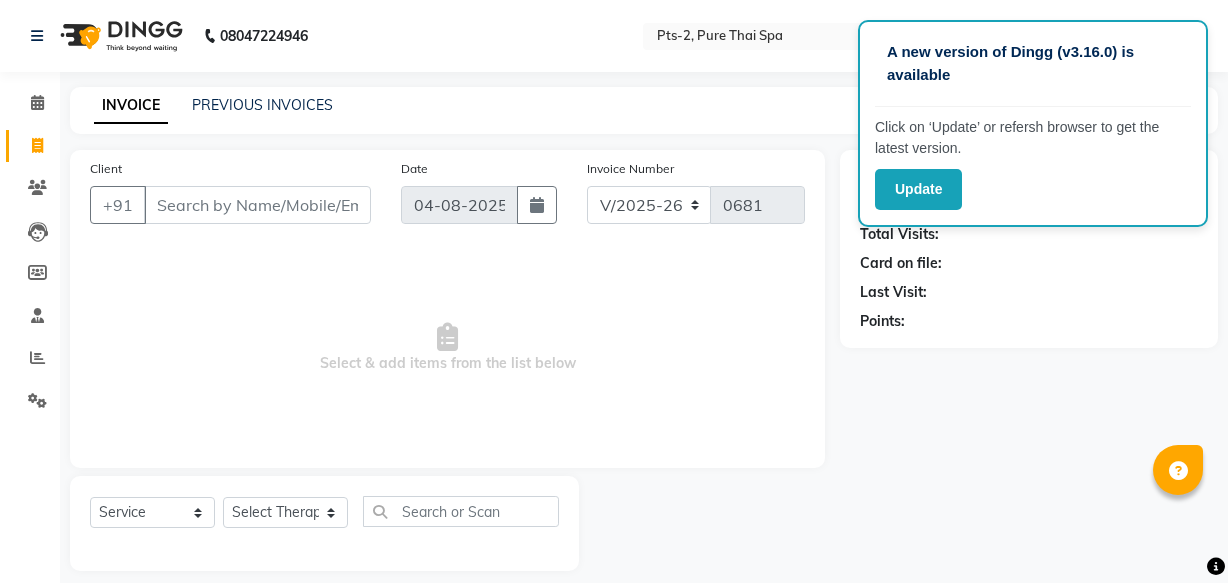 select on "5391" 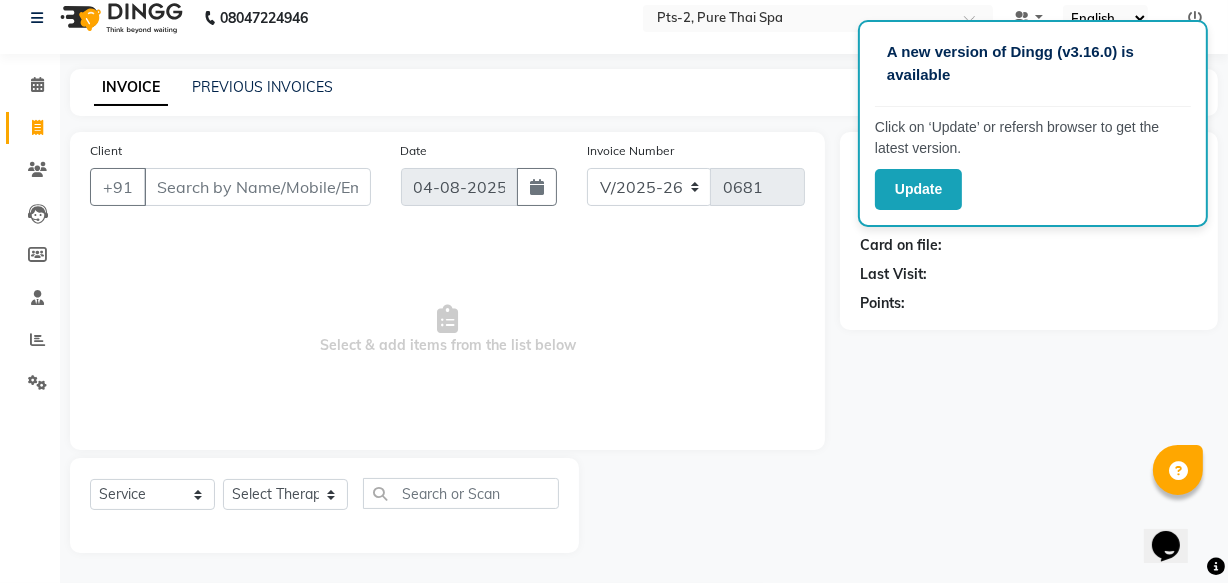 scroll, scrollTop: 0, scrollLeft: 0, axis: both 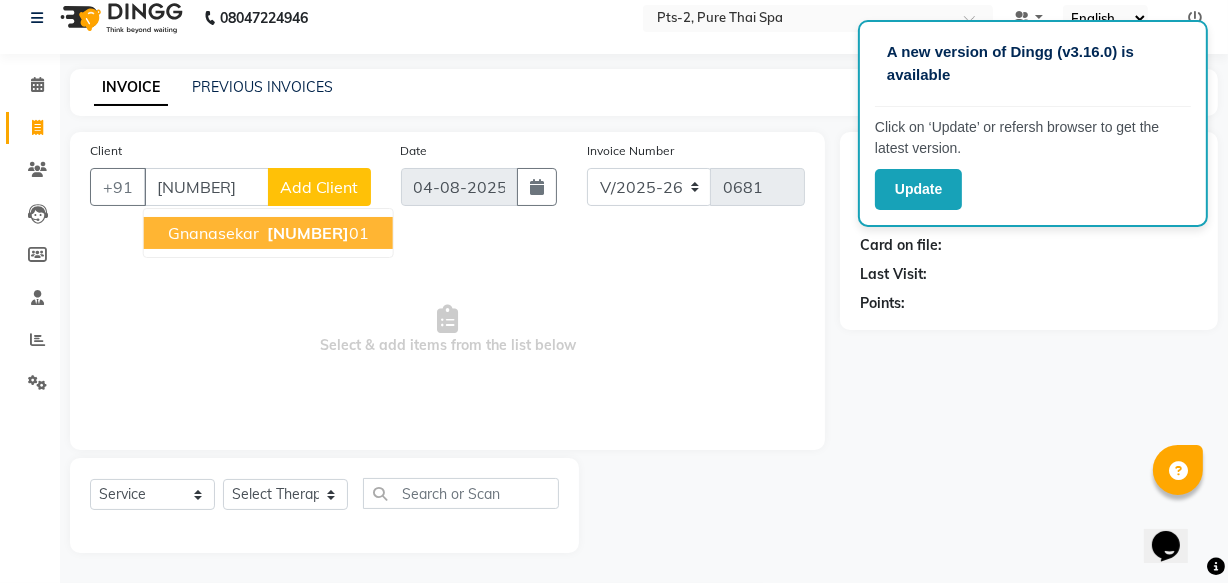 click on "[NUMBER]" at bounding box center (308, 233) 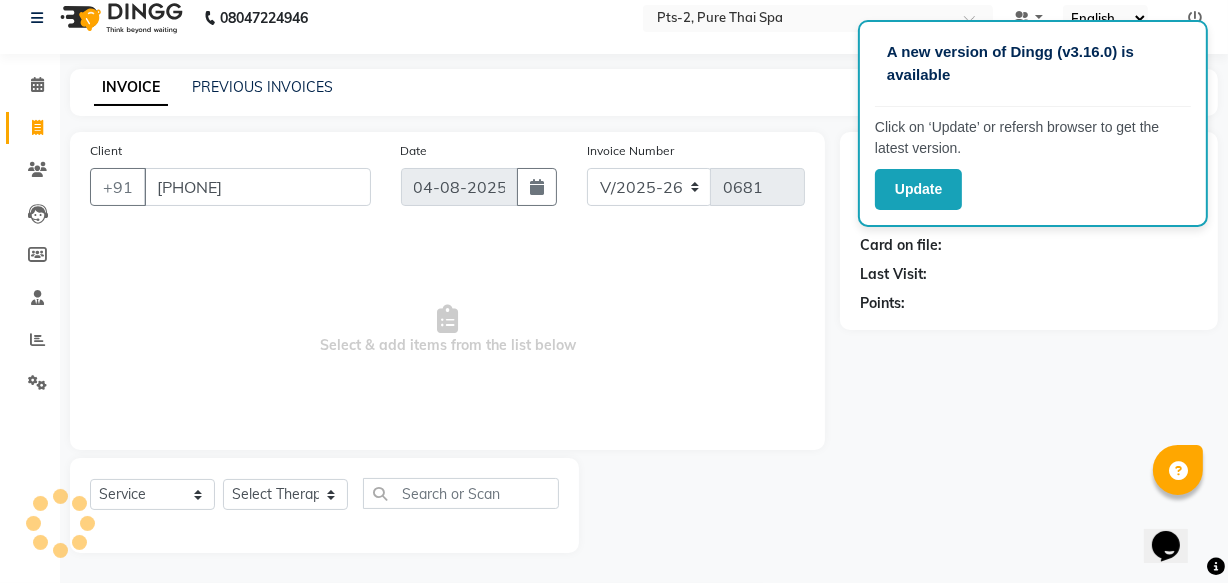 type on "[PHONE]" 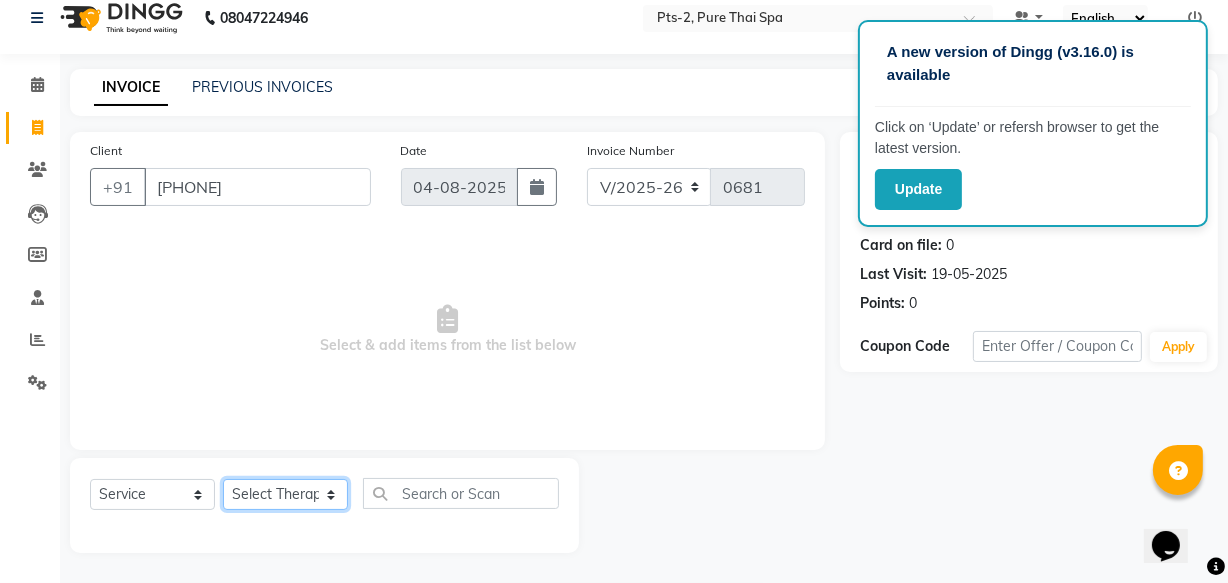 click on "Select Therapist AMOO Anyone BIPIN CASPER HANA JASMINE JESSICA NEETHU NICHA SONA" 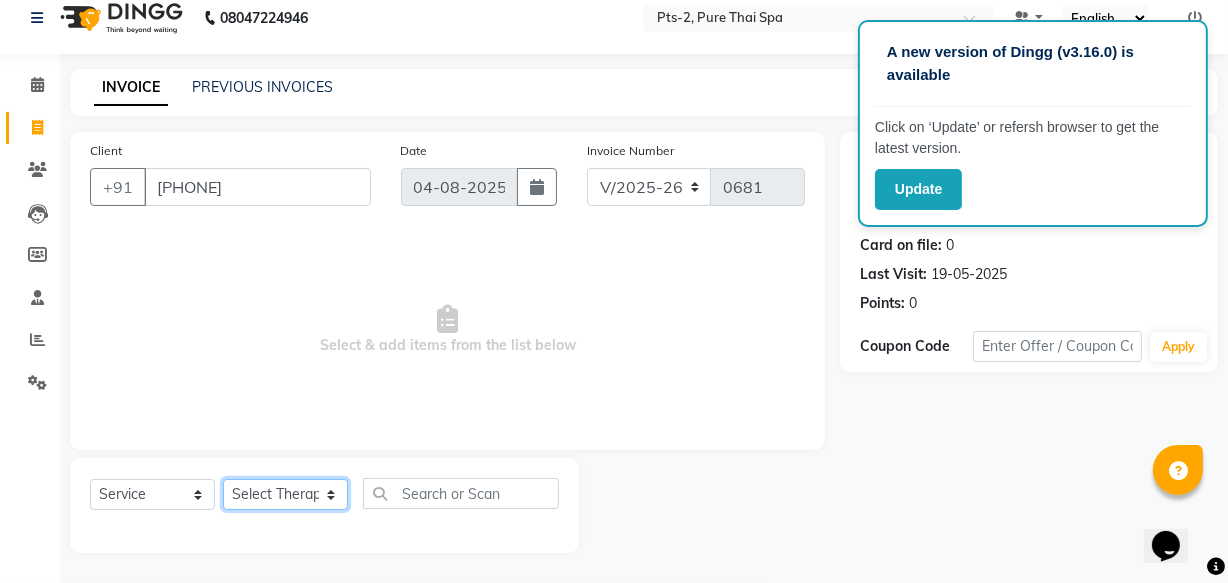 select on "[NUMBER]" 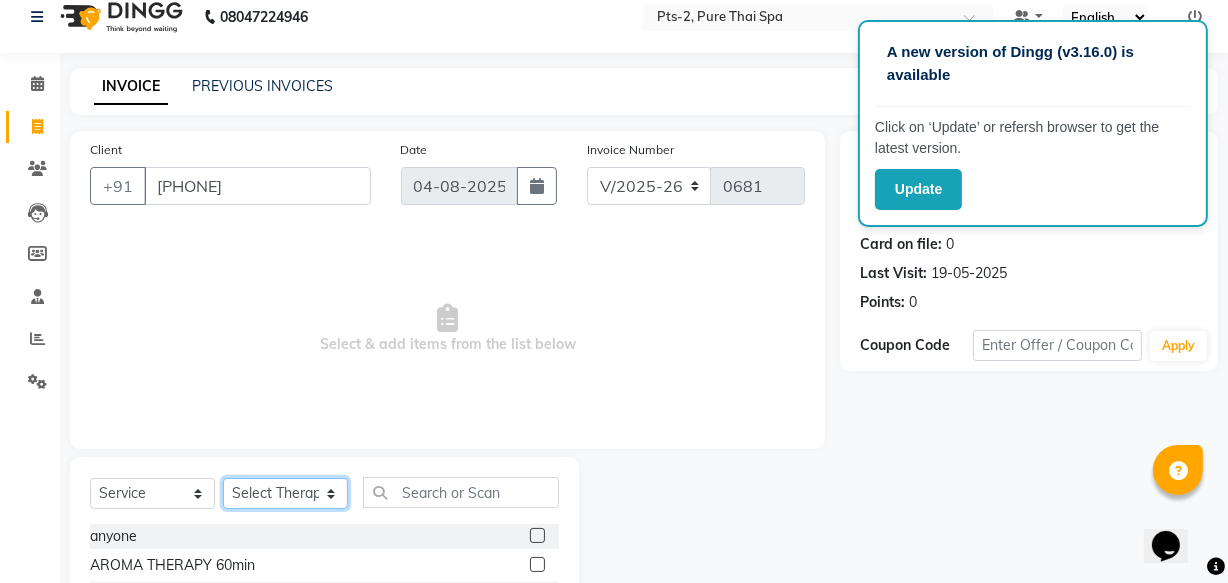 scroll, scrollTop: 110, scrollLeft: 0, axis: vertical 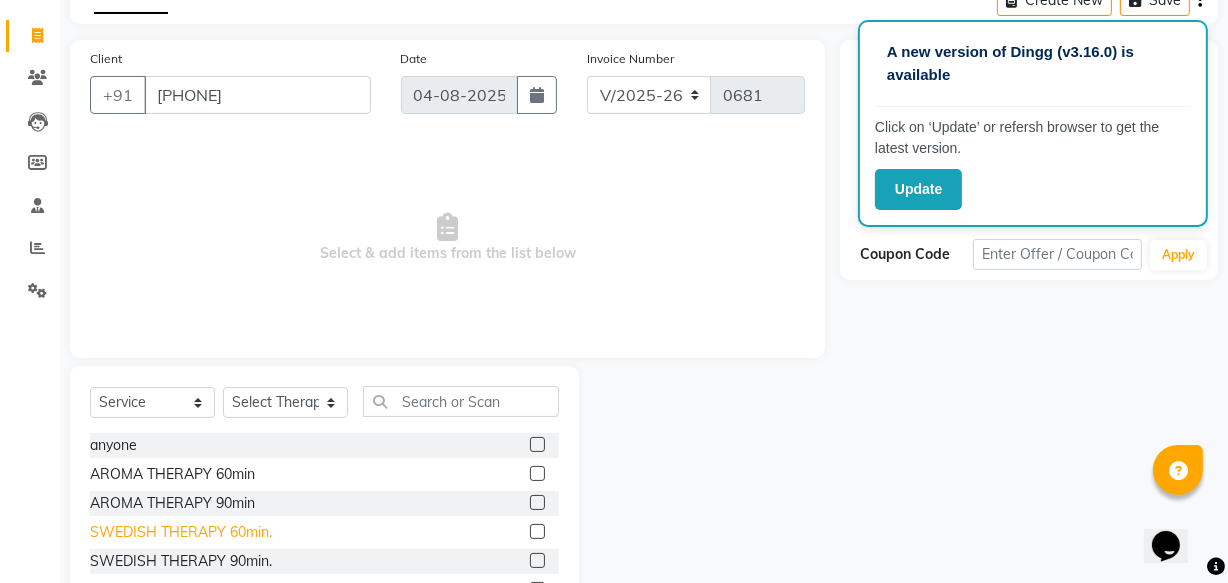 click on "SWEDISH THERAPY 60min." 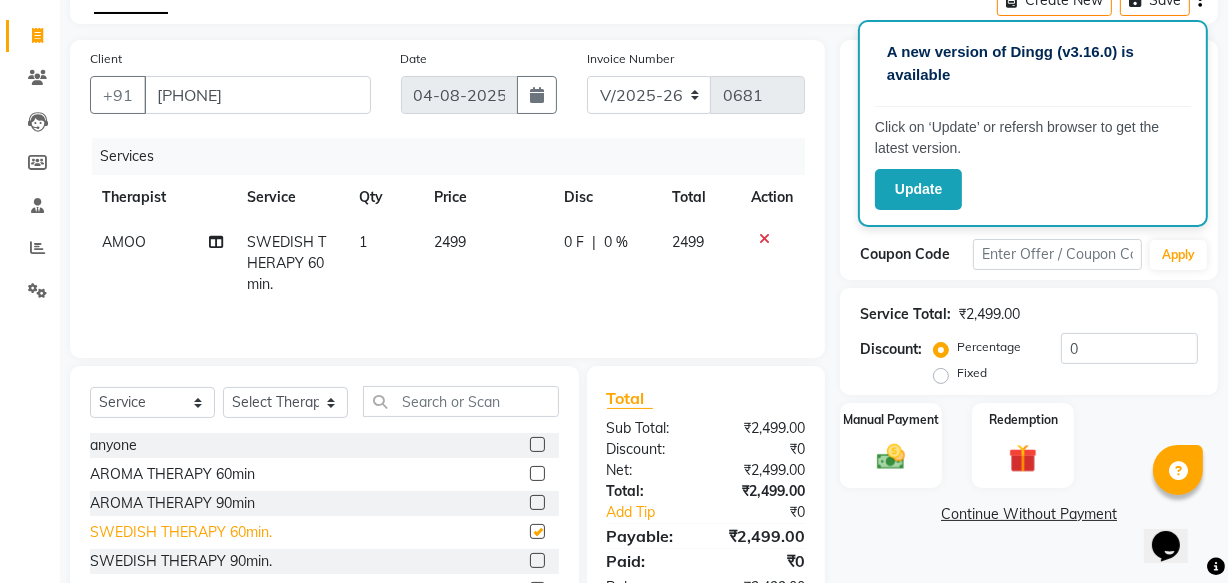 checkbox on "false" 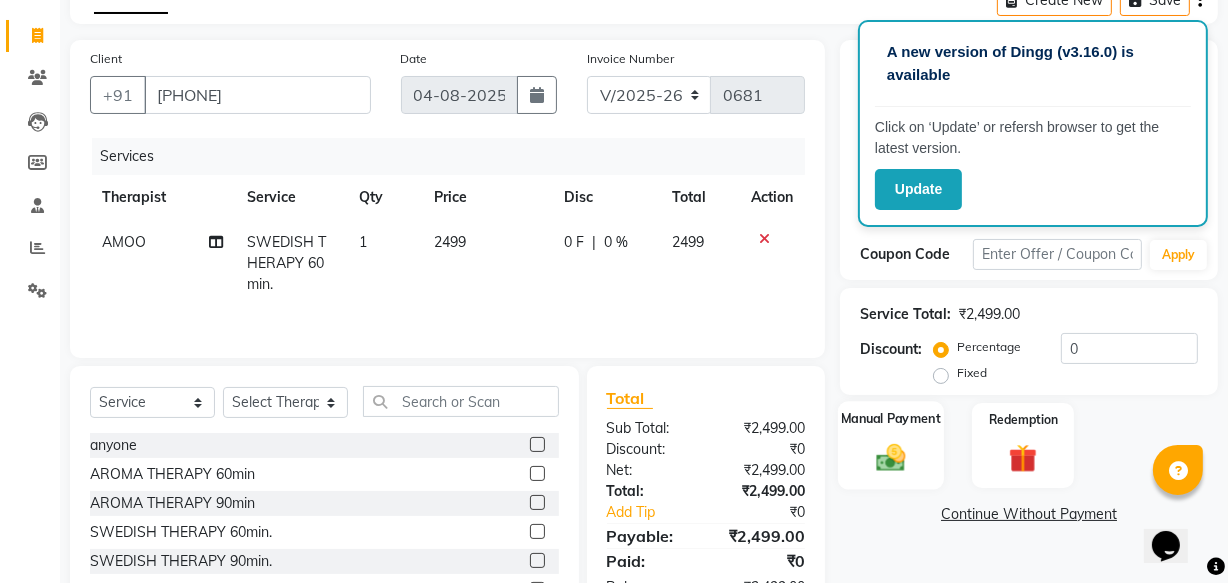 click 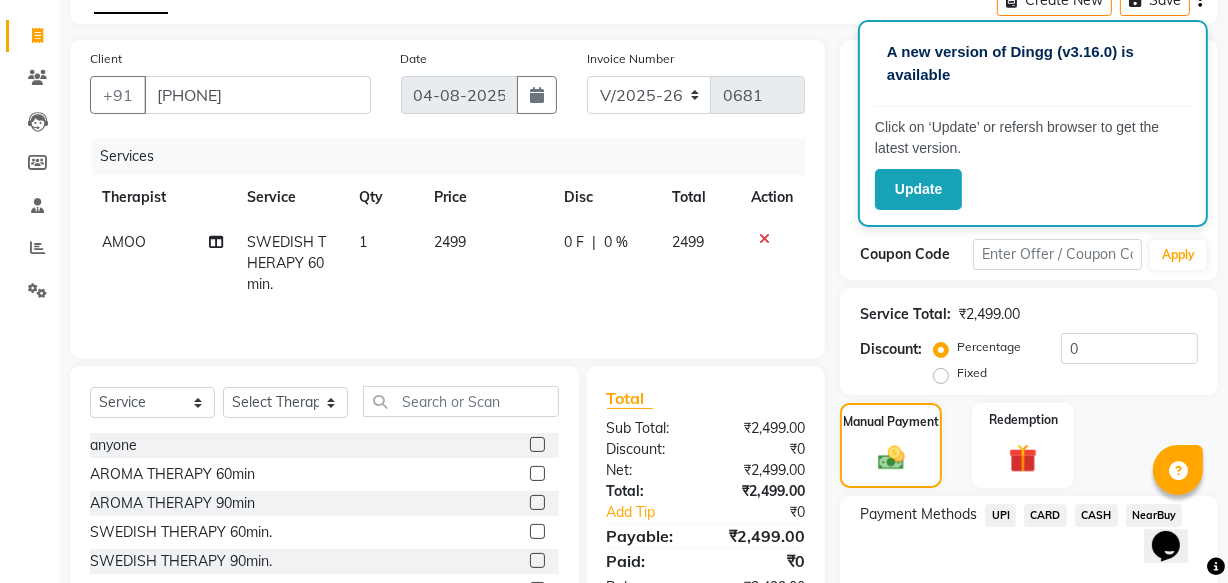 click 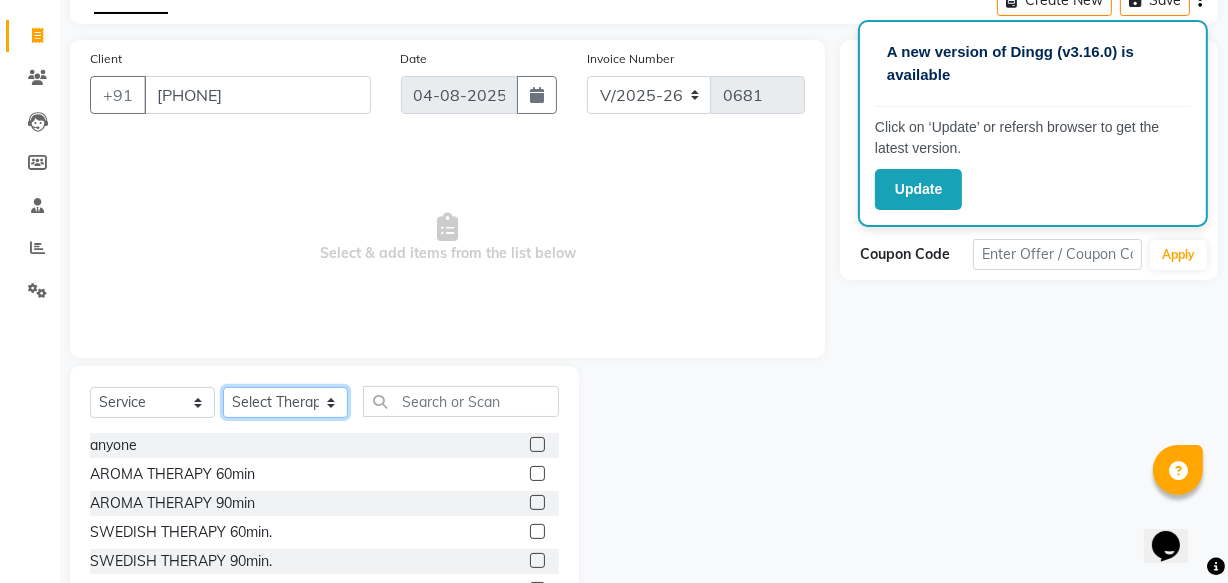 click on "Select Therapist AMOO Anyone BIPIN CASPER HANA JASMINE JESSICA NEETHU NICHA SONA" 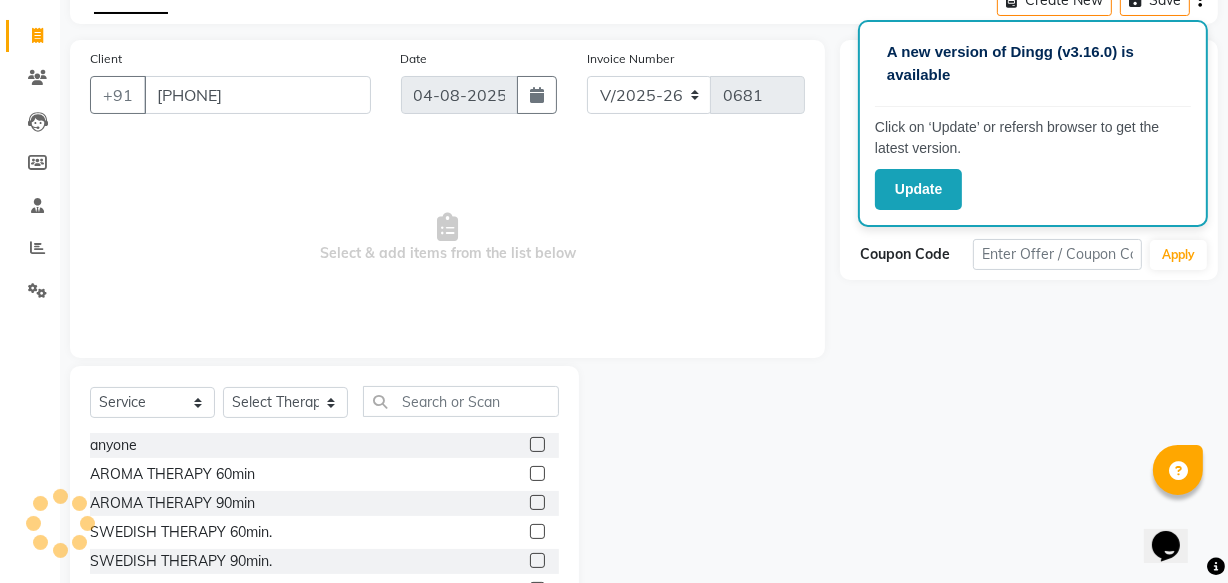 click on "Select & add items from the list below" at bounding box center (447, 238) 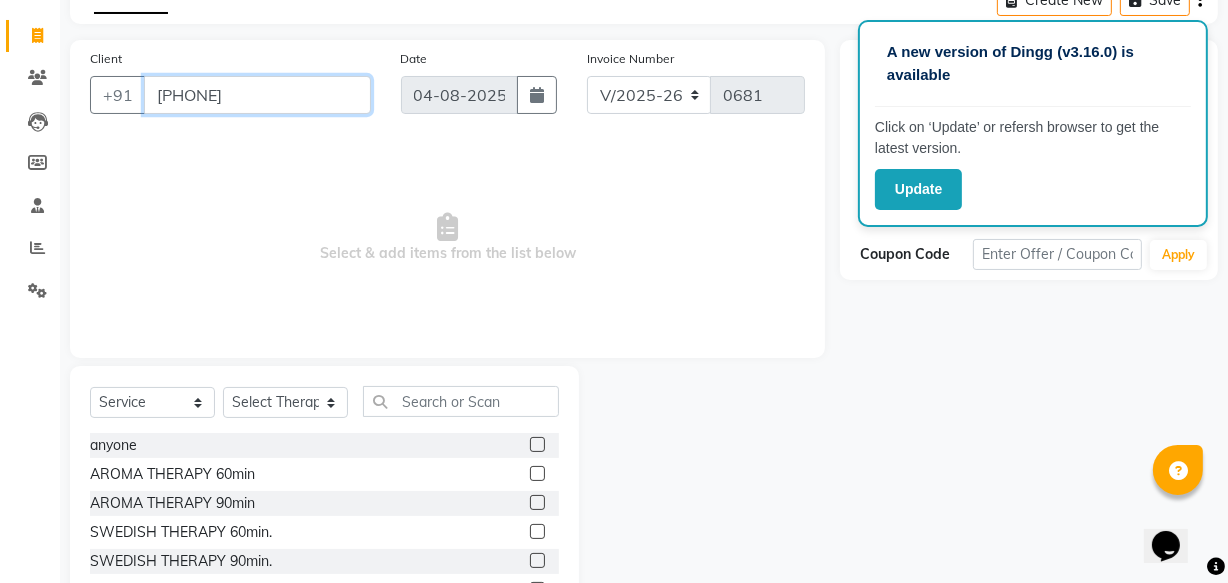 drag, startPoint x: 151, startPoint y: 95, endPoint x: 256, endPoint y: 90, distance: 105.11898 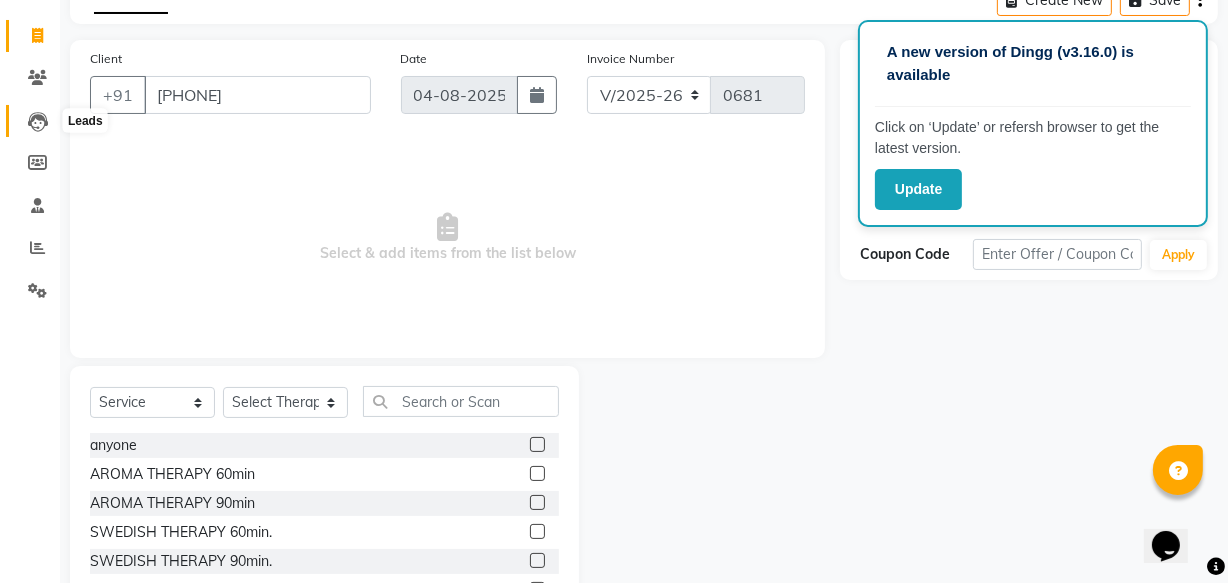 click 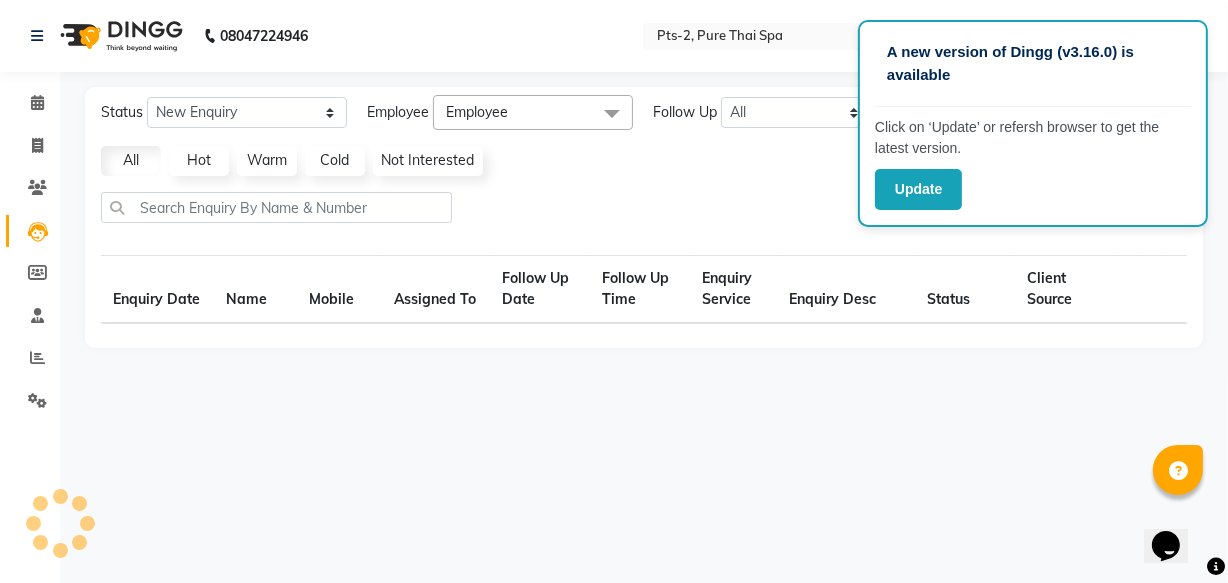 scroll, scrollTop: 0, scrollLeft: 0, axis: both 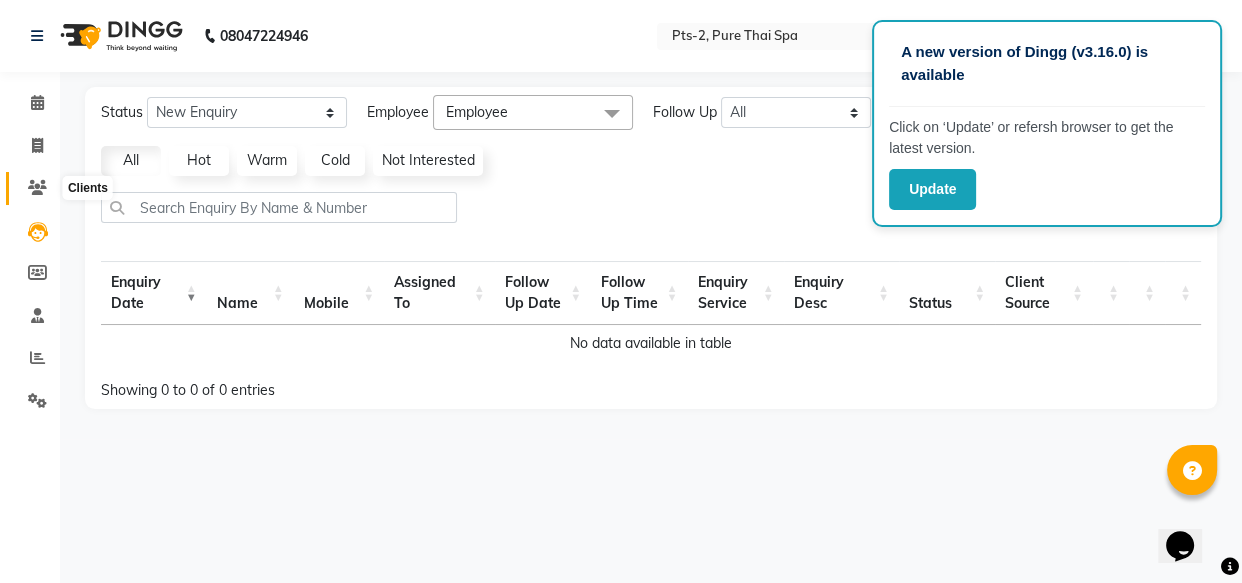 click 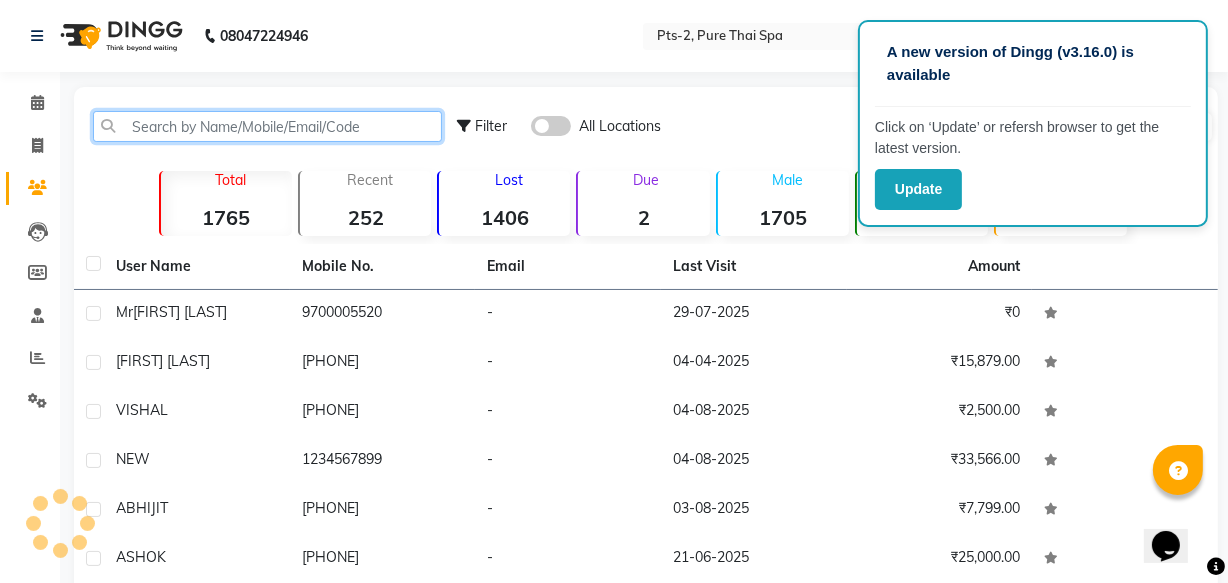 click 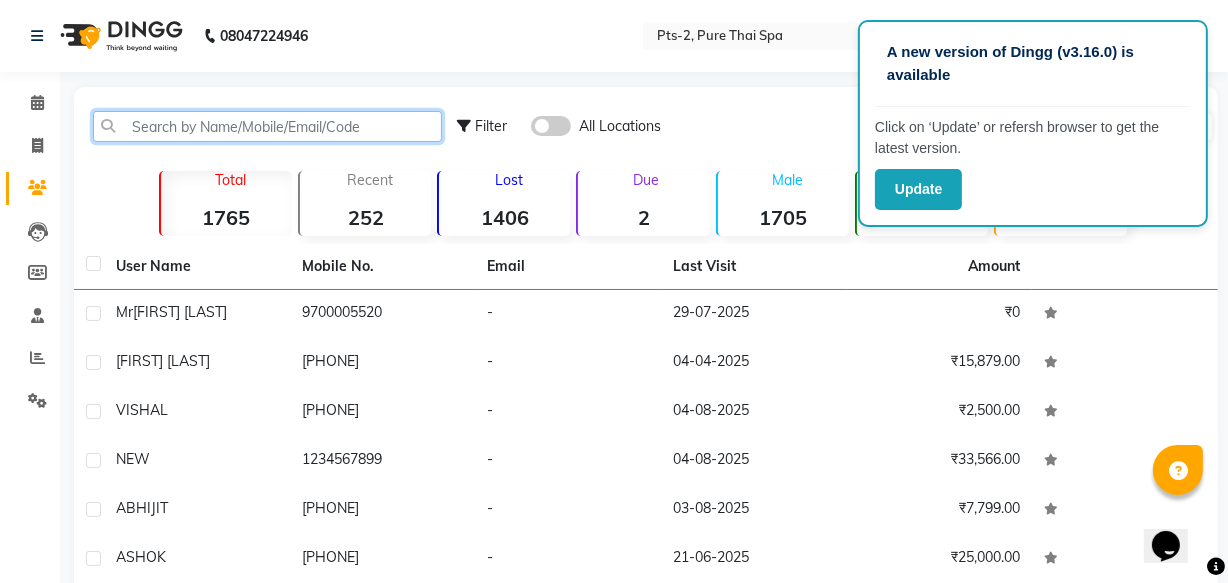 paste on "[PHONE]" 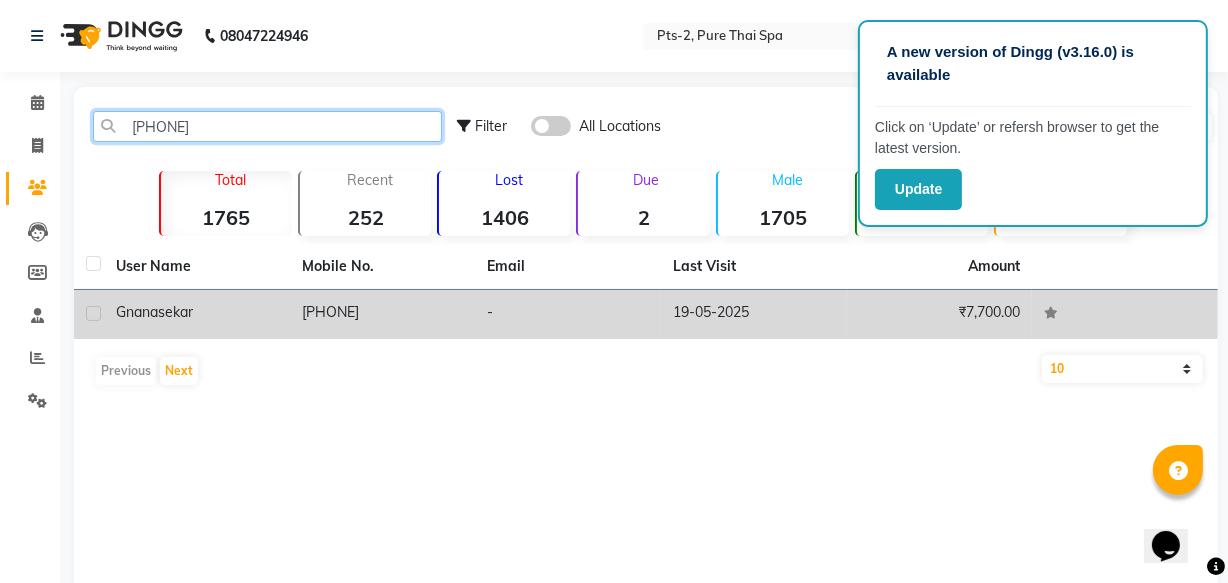 type on "[PHONE]" 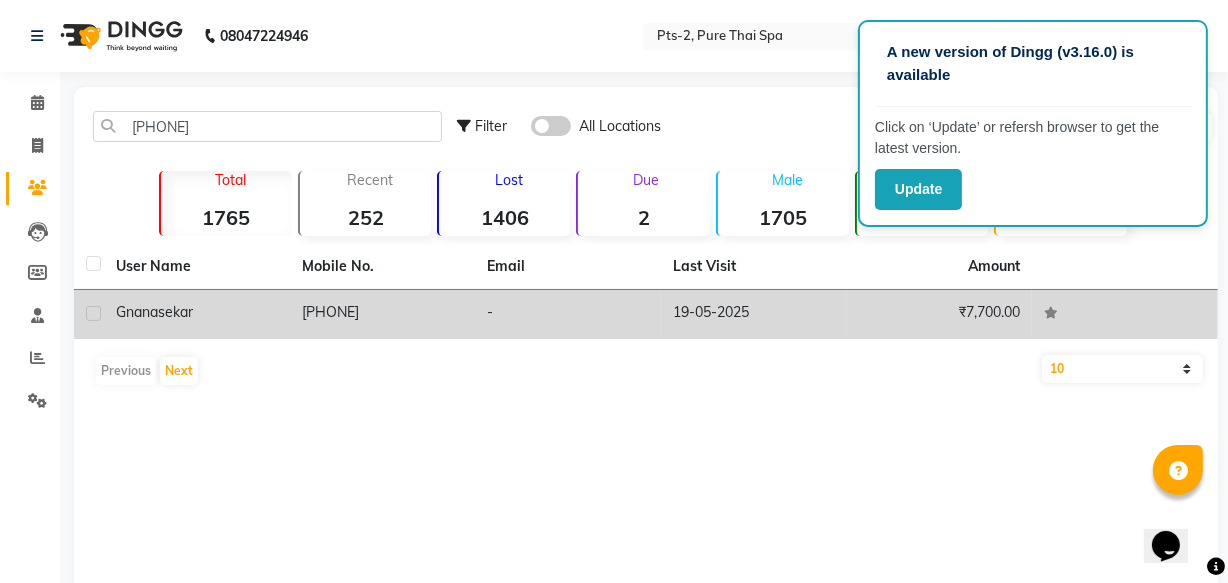 click on "-" 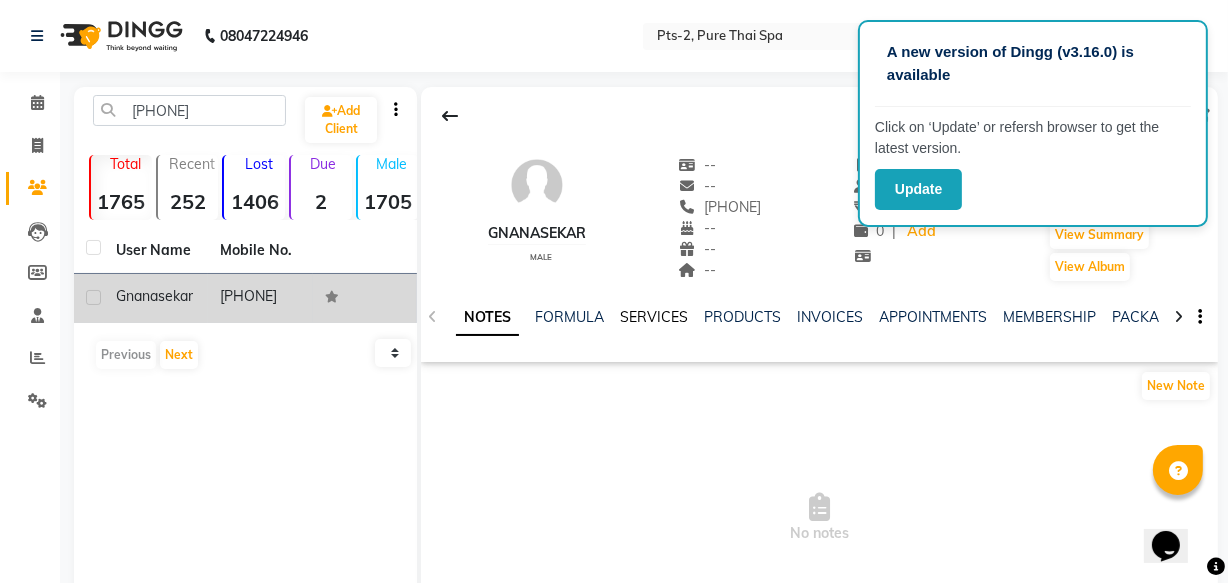 click on "SERVICES" 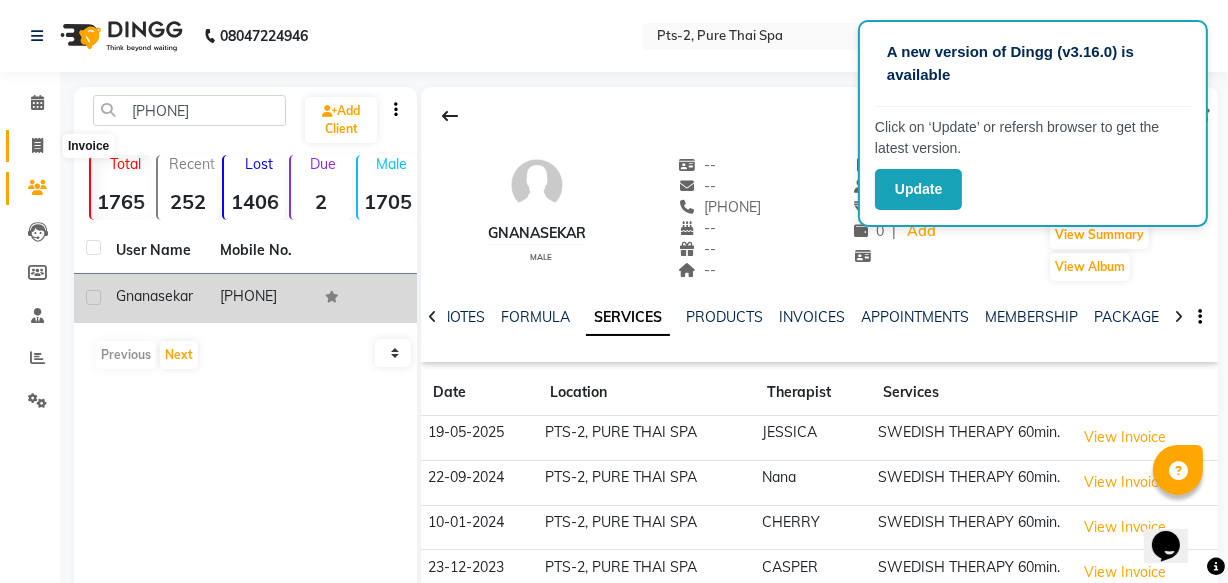 click 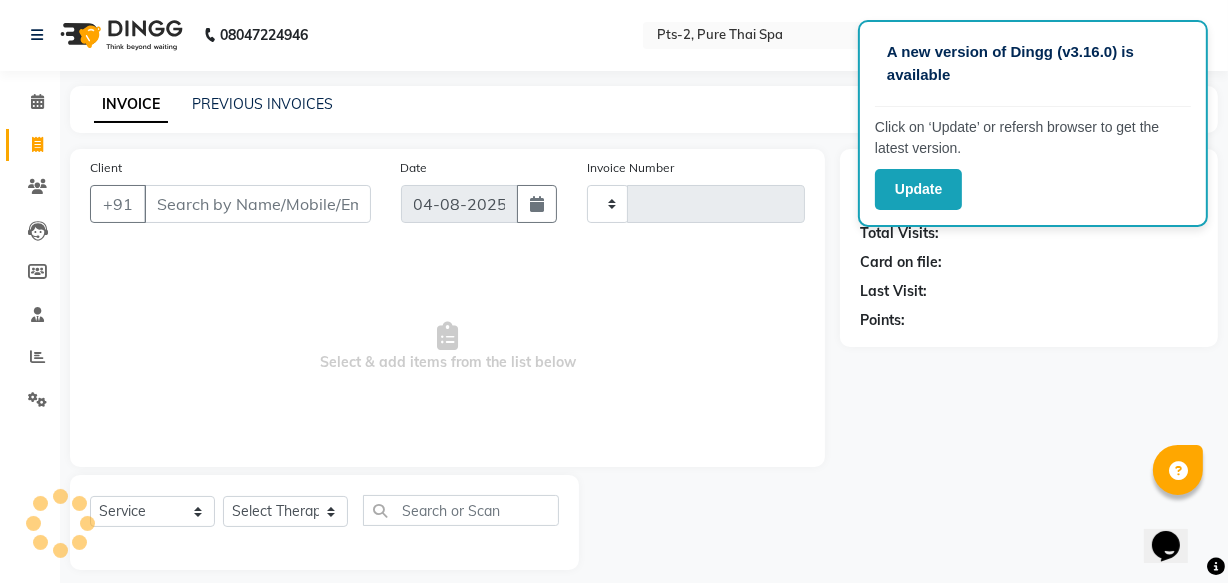 type on "0681" 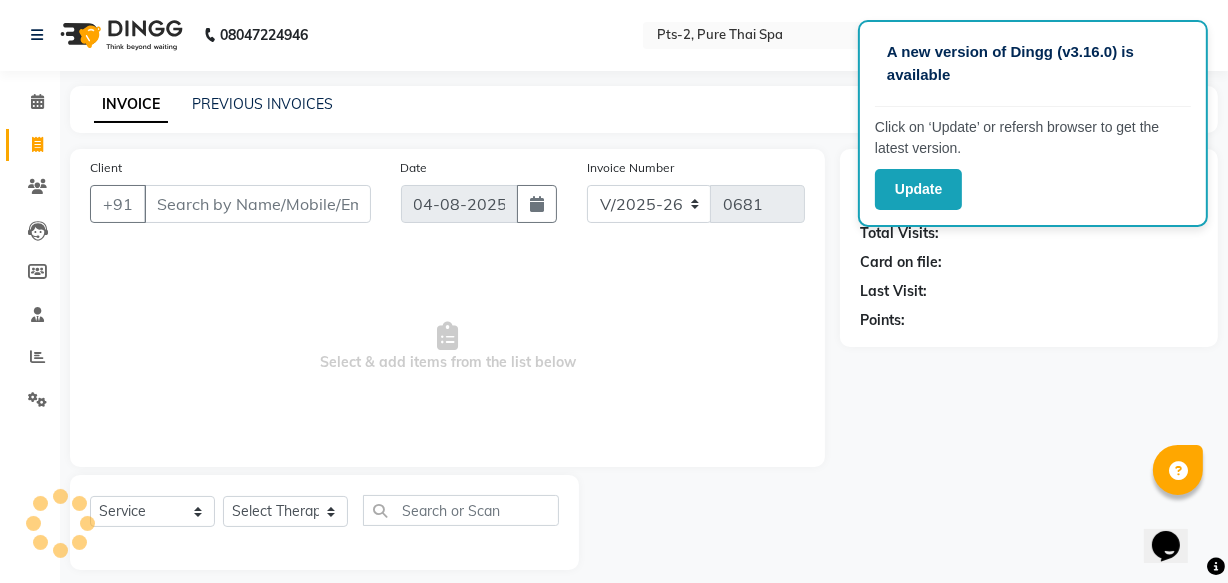 scroll, scrollTop: 19, scrollLeft: 0, axis: vertical 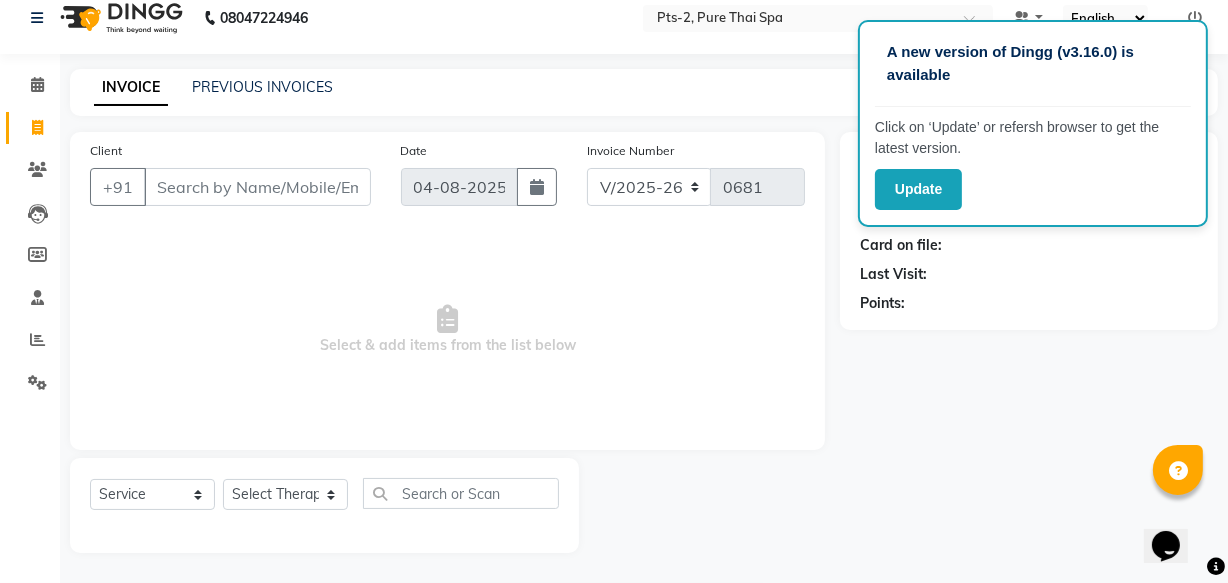 click on "Client" at bounding box center [257, 187] 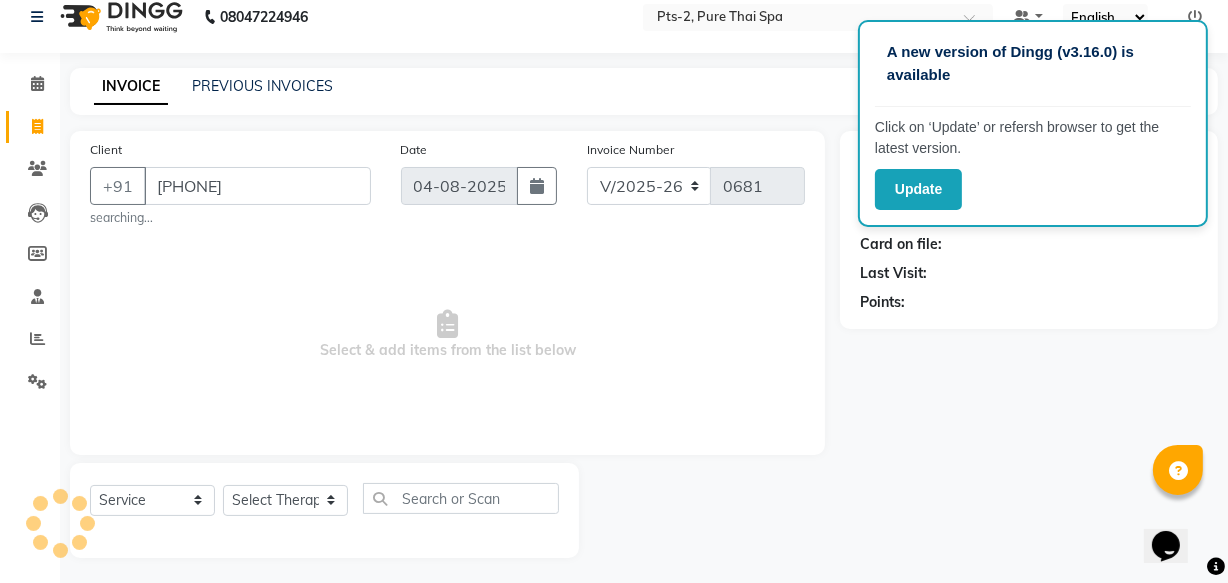 type on "[PHONE]" 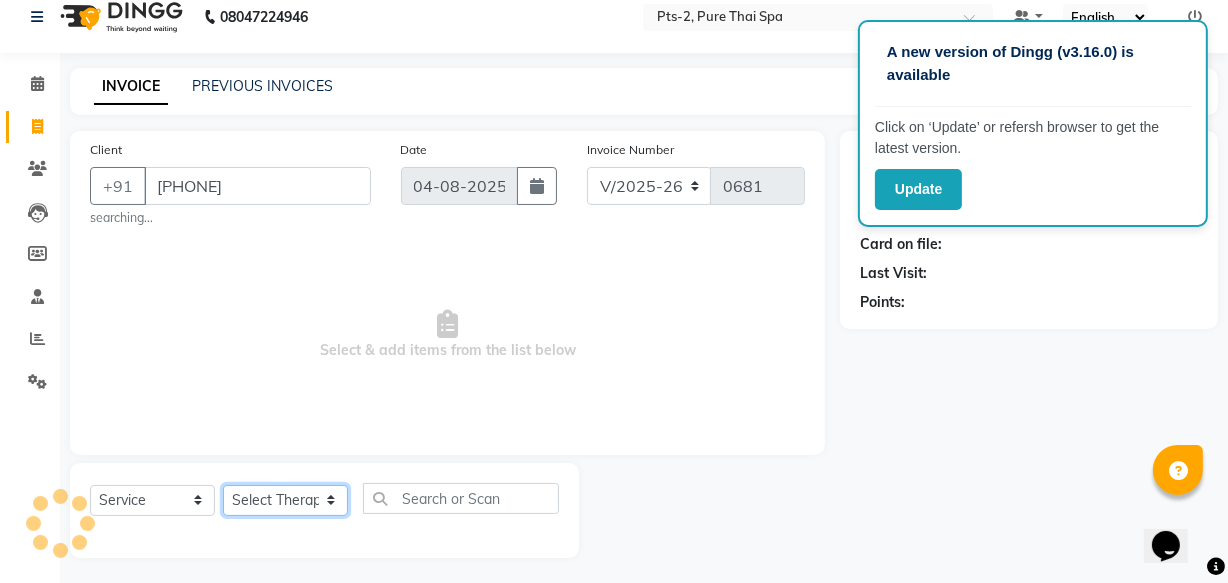 click on "Select Therapist AMOO Anyone BIPIN CASPER HANA JASMINE JESSICA NEETHU NICHA SONA" 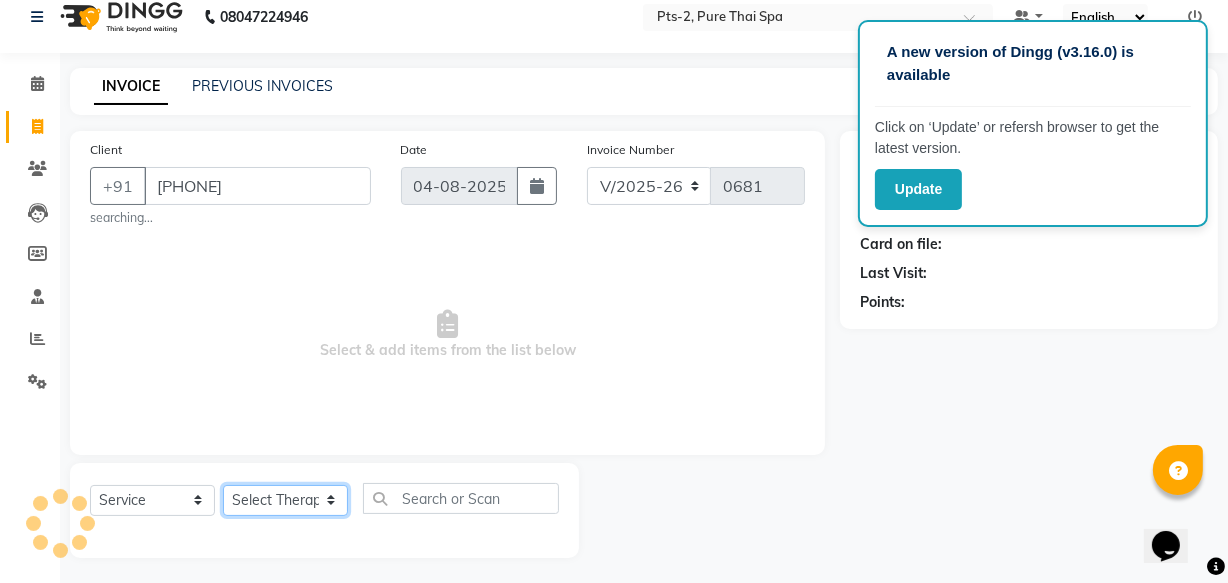 select on "[NUMBER]" 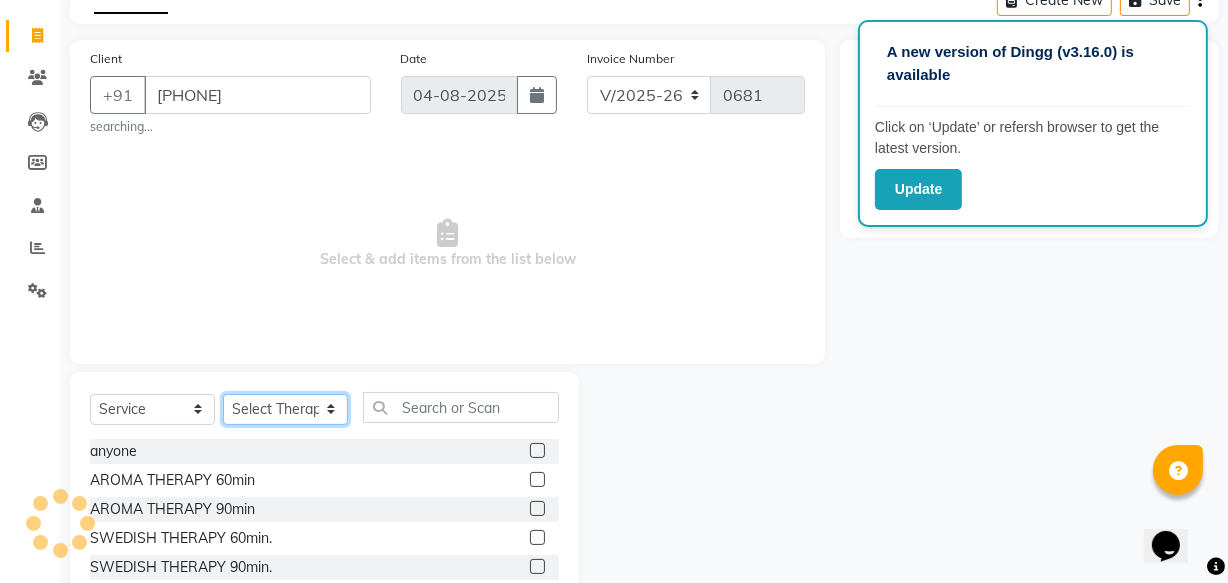 scroll, scrollTop: 200, scrollLeft: 0, axis: vertical 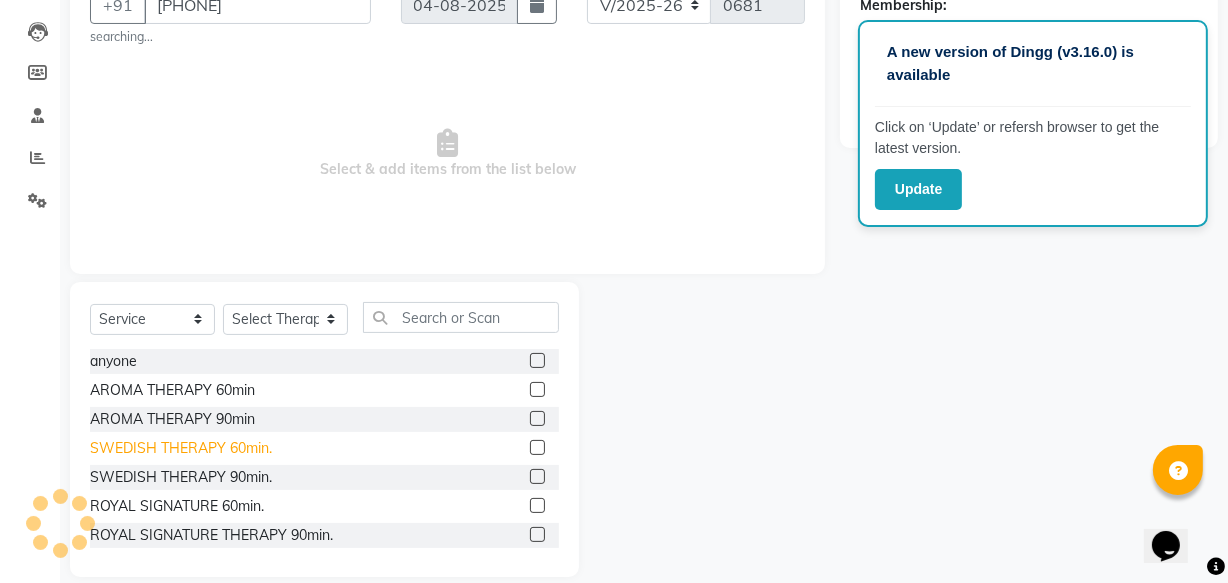 click on "SWEDISH THERAPY 60min." 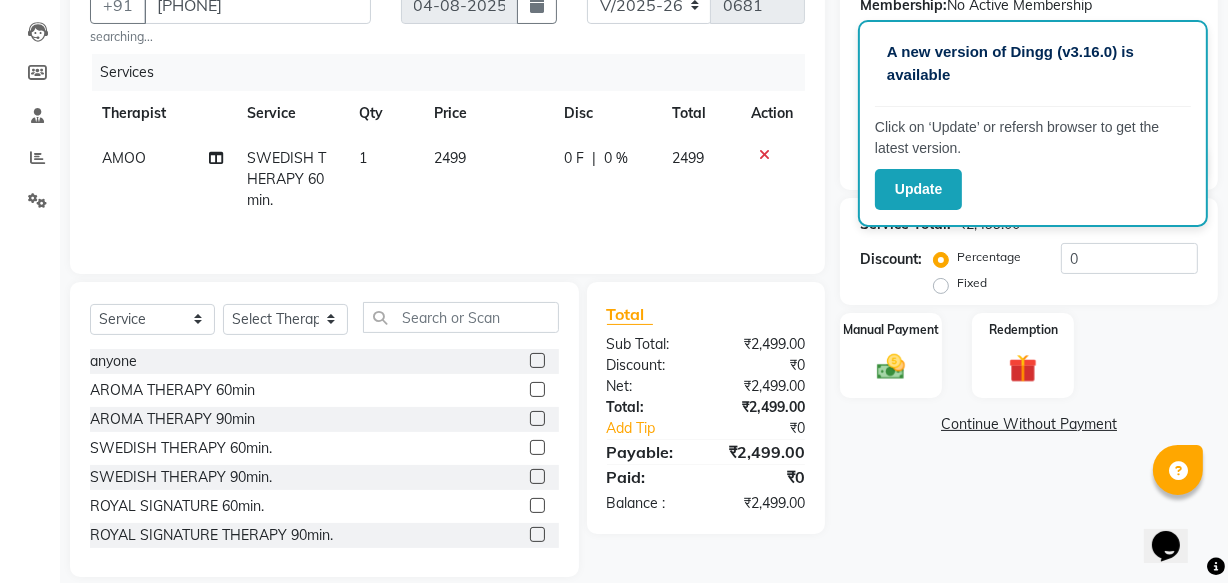 click 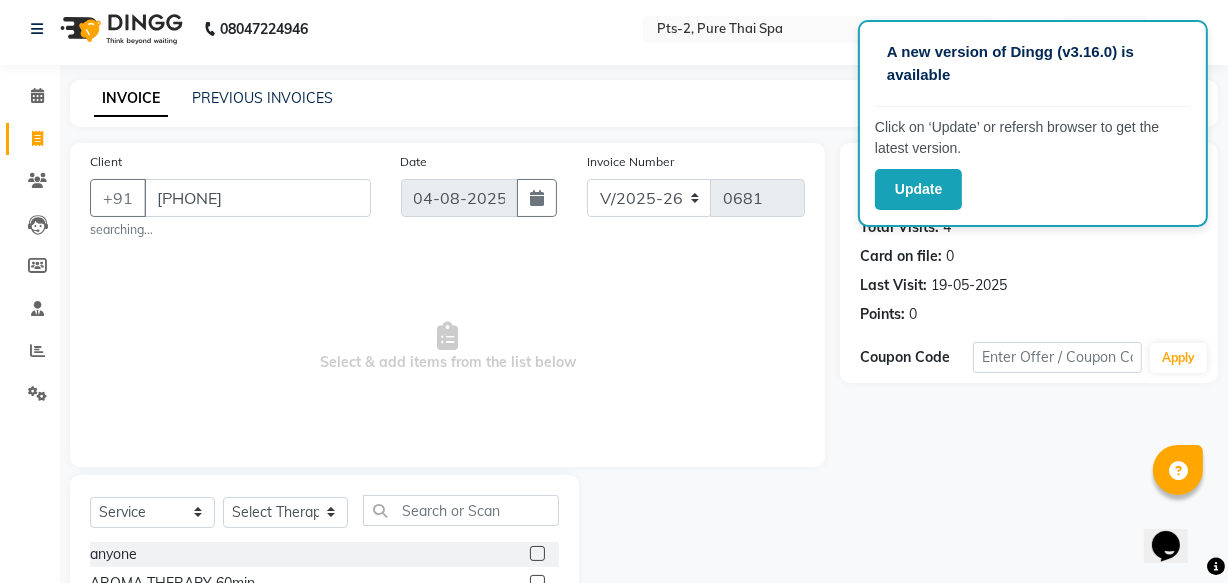 scroll, scrollTop: 0, scrollLeft: 0, axis: both 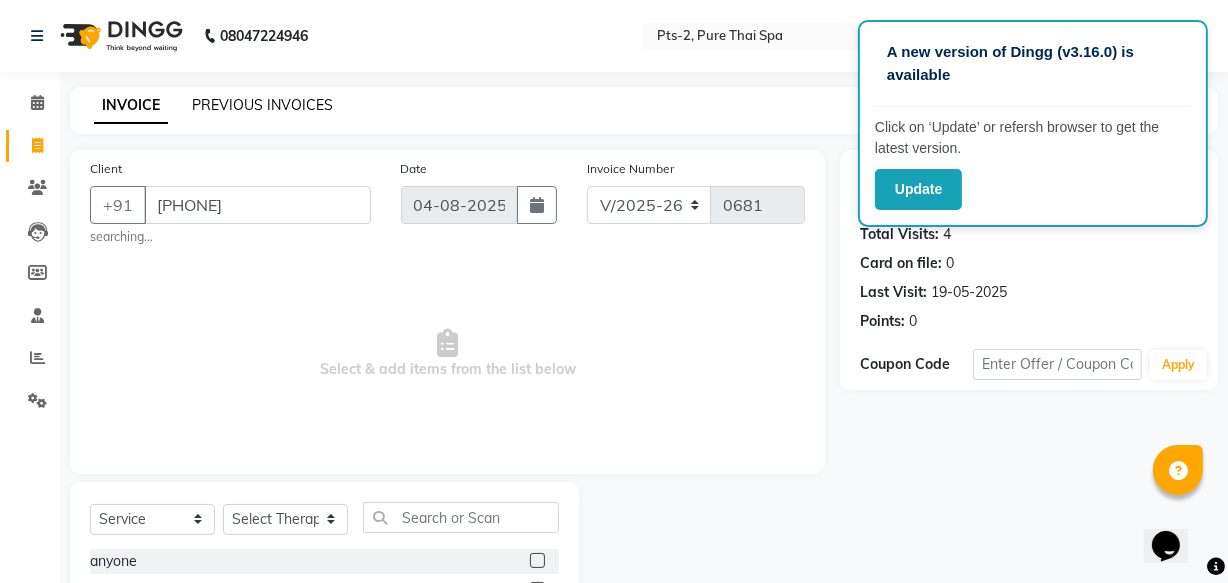 click on "PREVIOUS INVOICES" 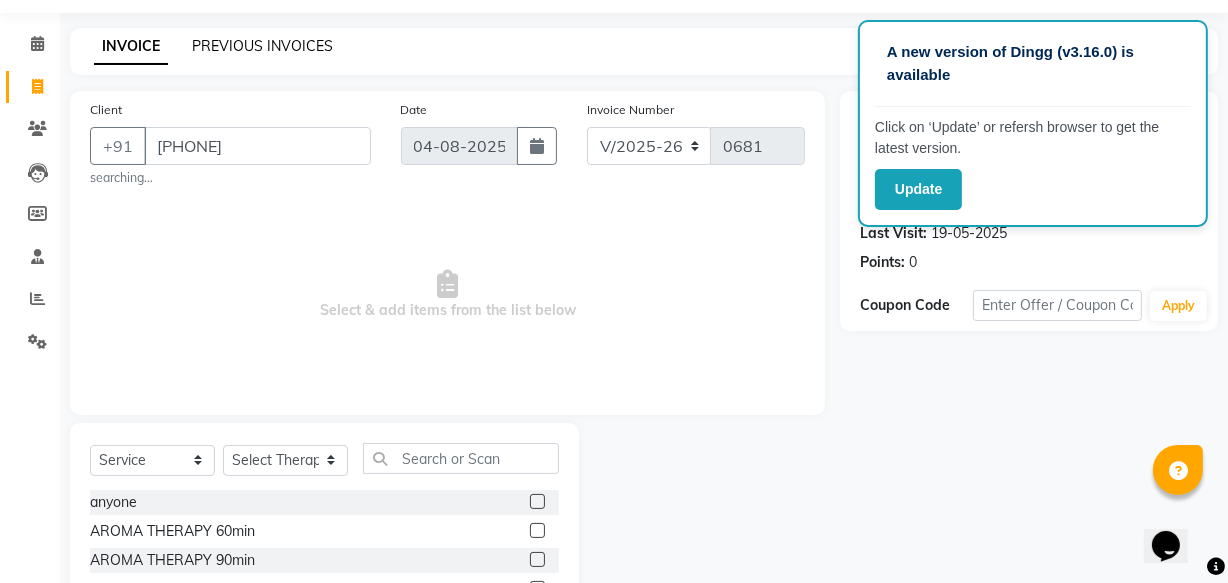 scroll, scrollTop: 181, scrollLeft: 0, axis: vertical 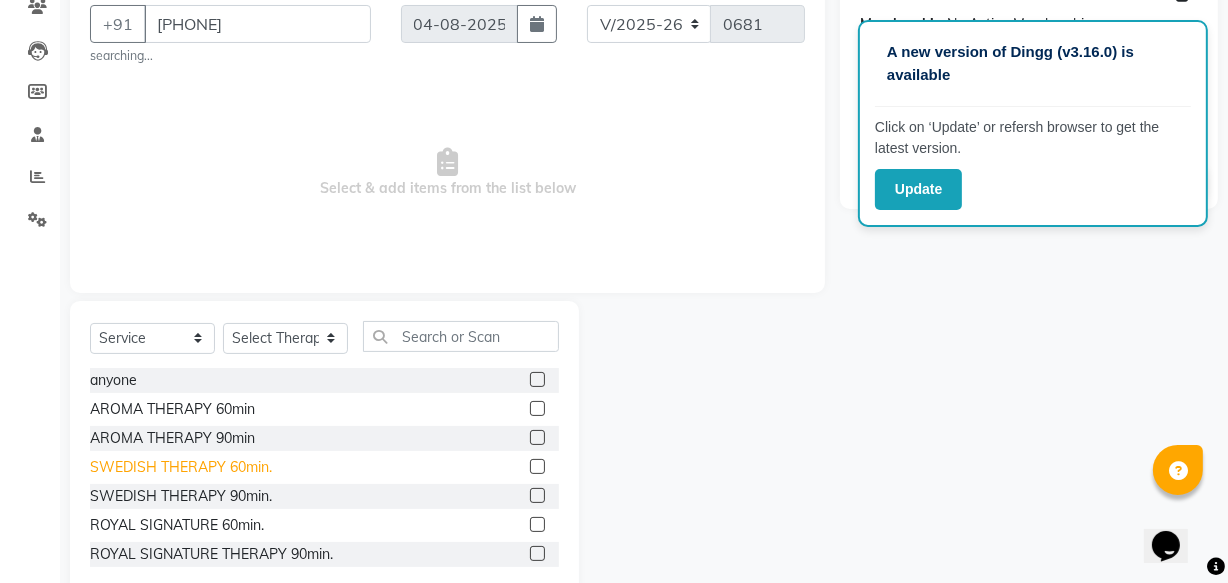 click on "SWEDISH THERAPY 60min." 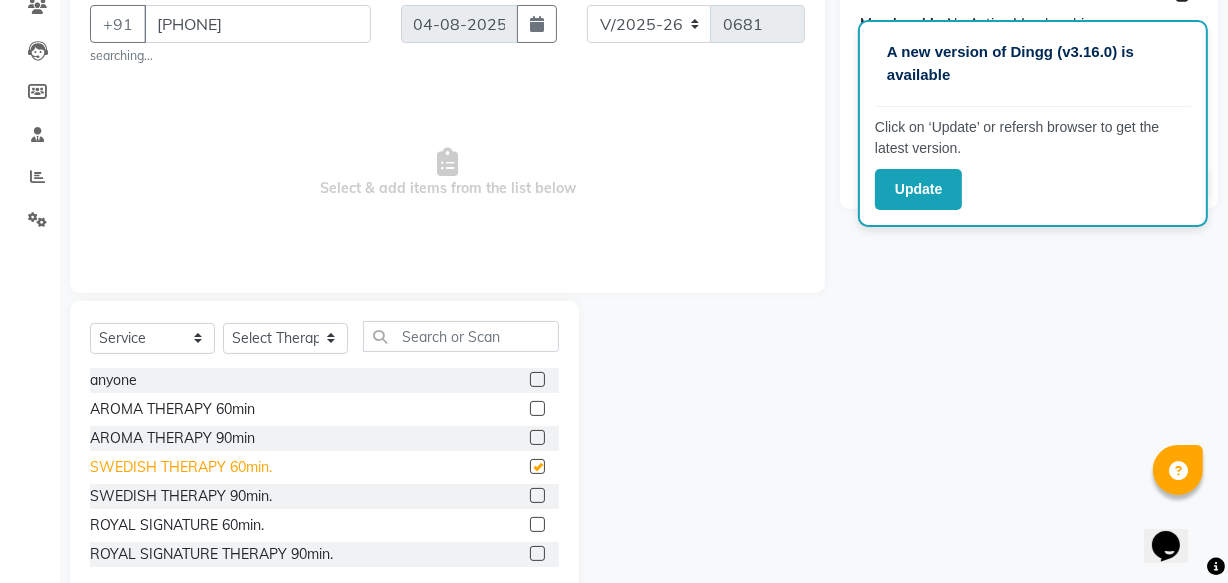 checkbox on "false" 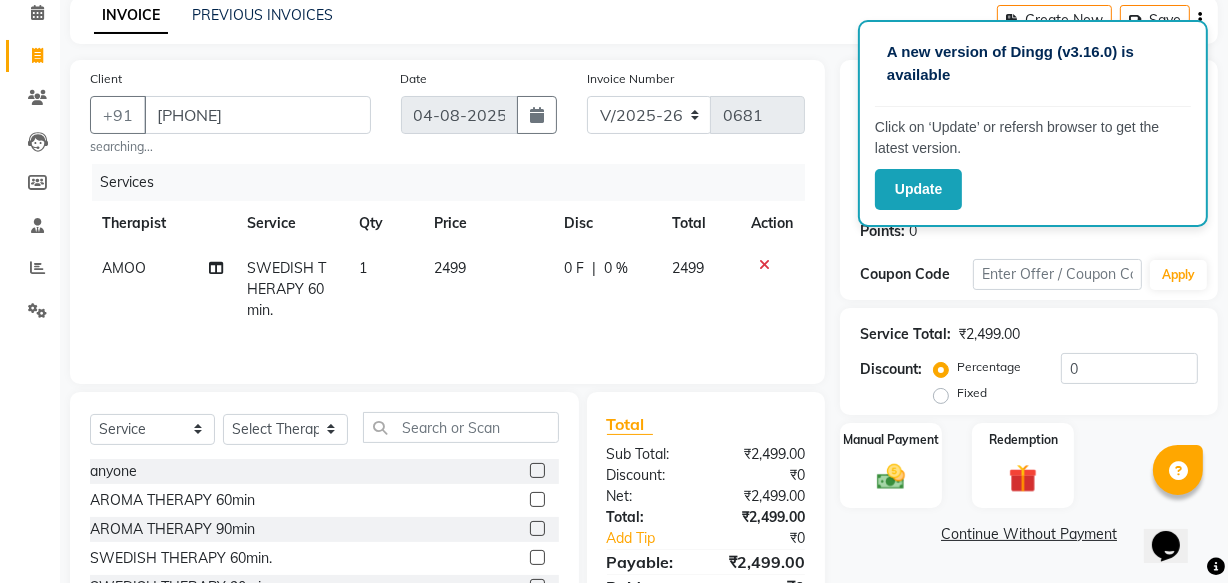 scroll, scrollTop: 0, scrollLeft: 0, axis: both 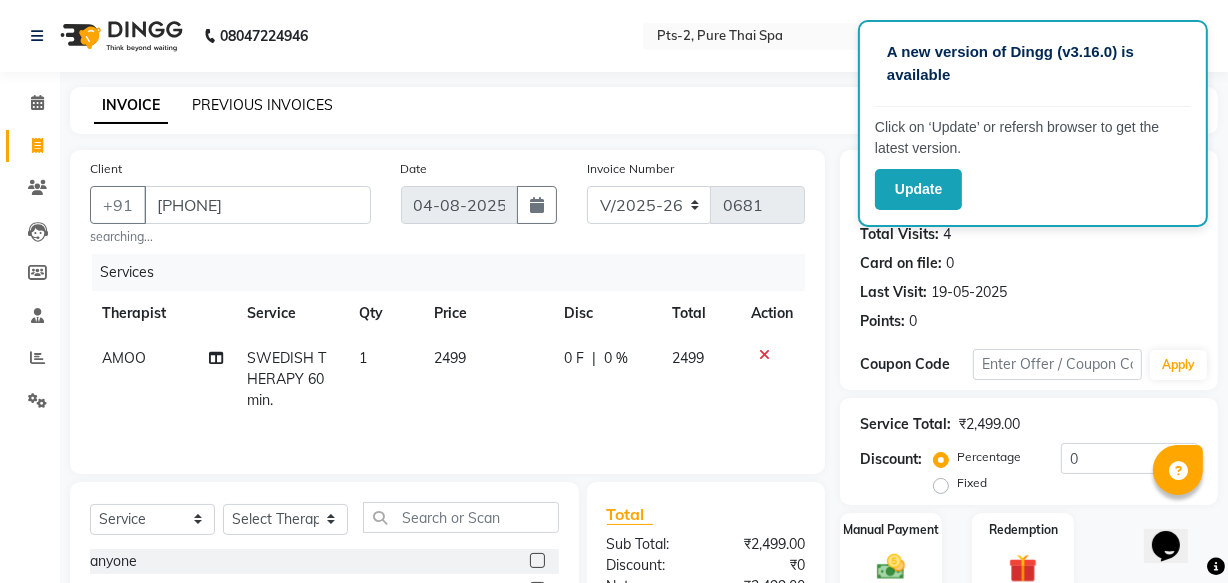 click on "PREVIOUS INVOICES" 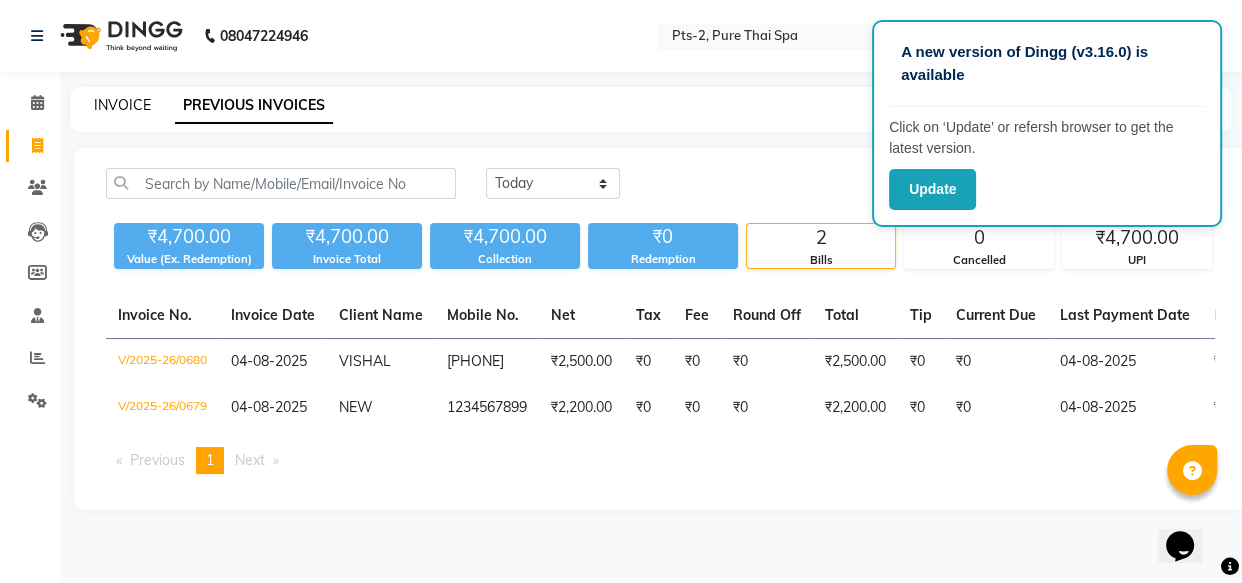 click on "INVOICE" 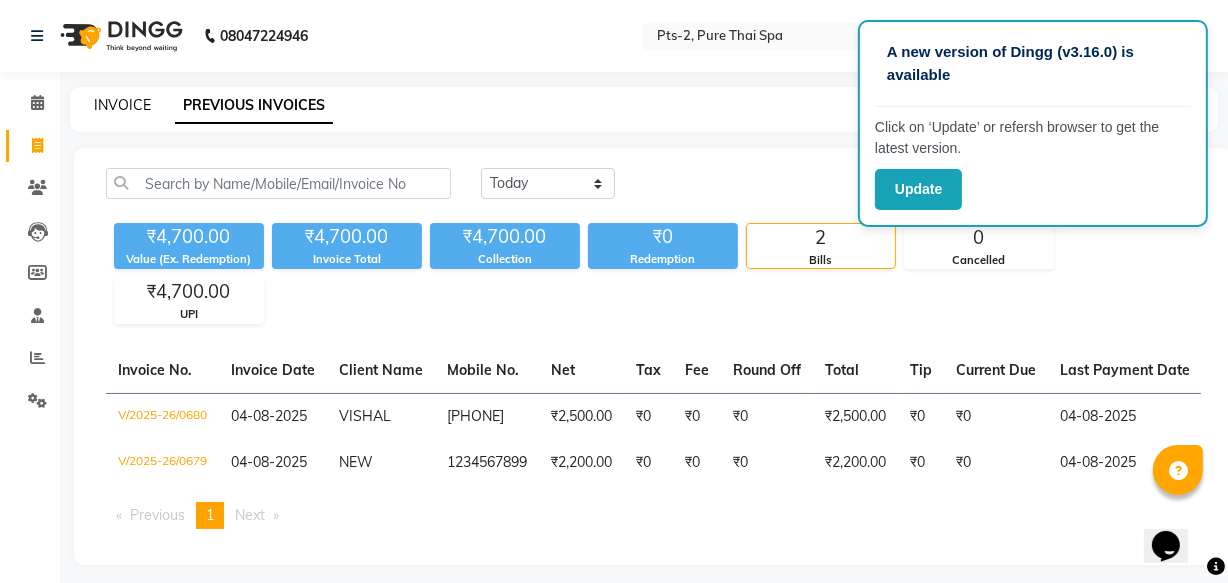 select on "5391" 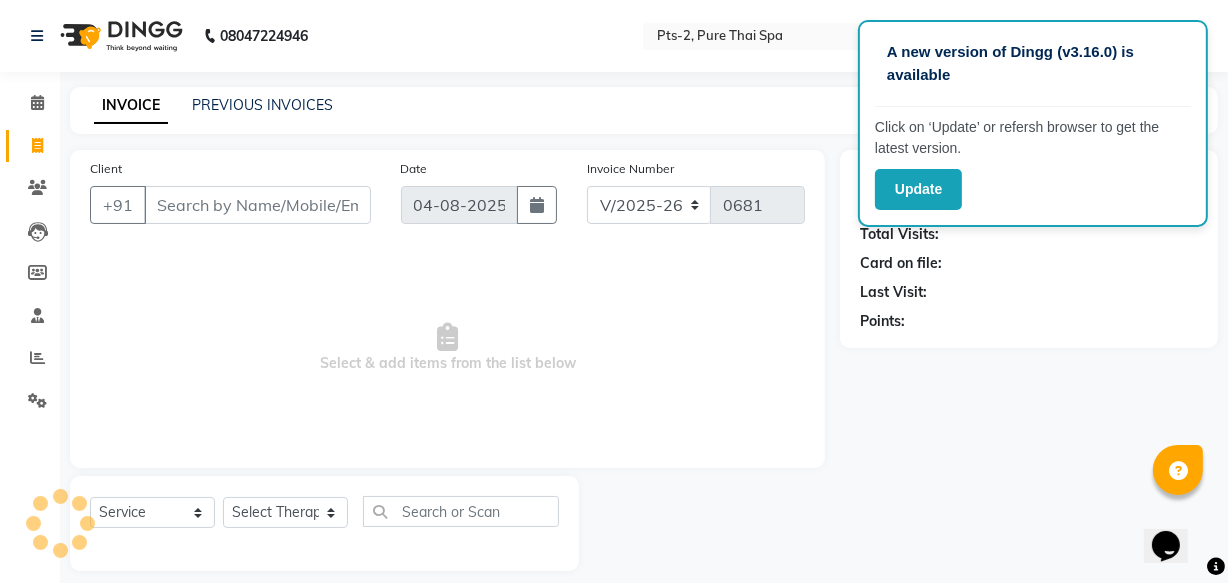 scroll, scrollTop: 19, scrollLeft: 0, axis: vertical 